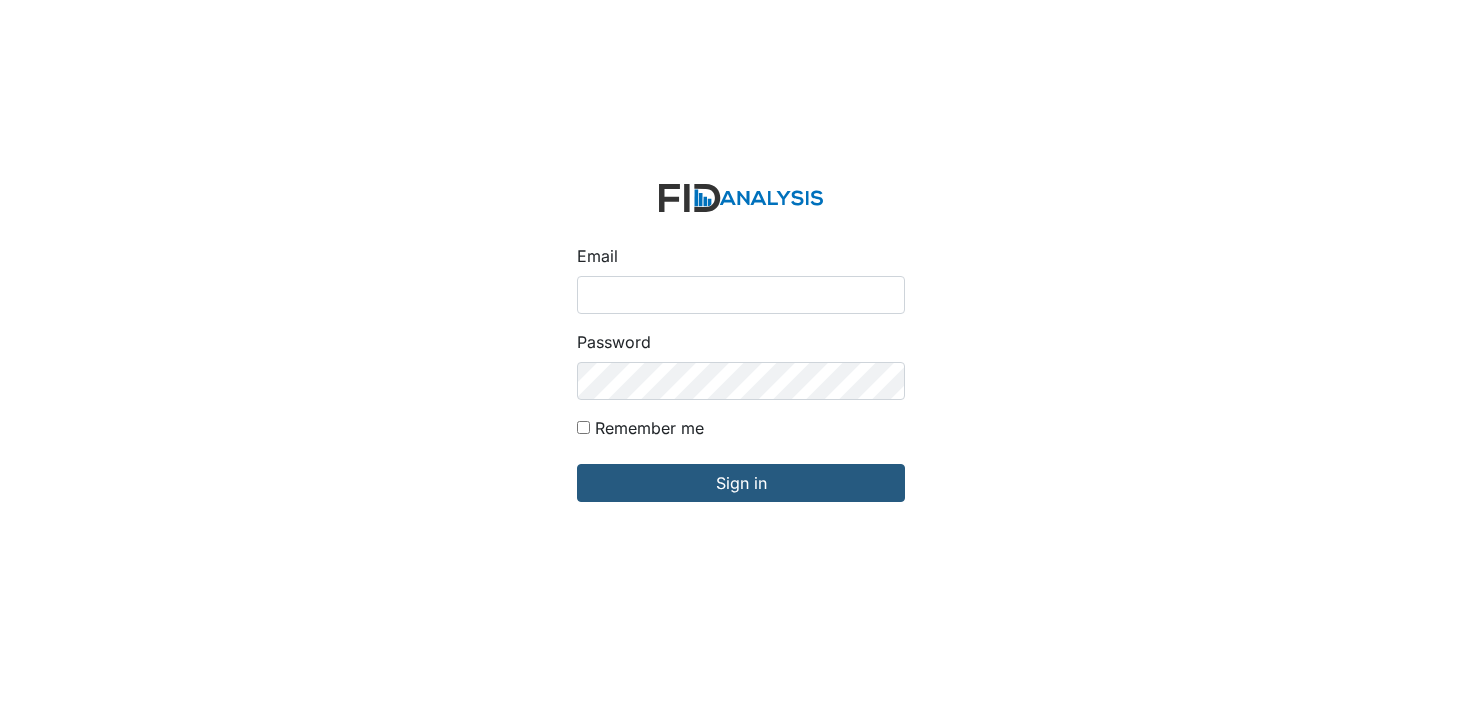 scroll, scrollTop: 0, scrollLeft: 0, axis: both 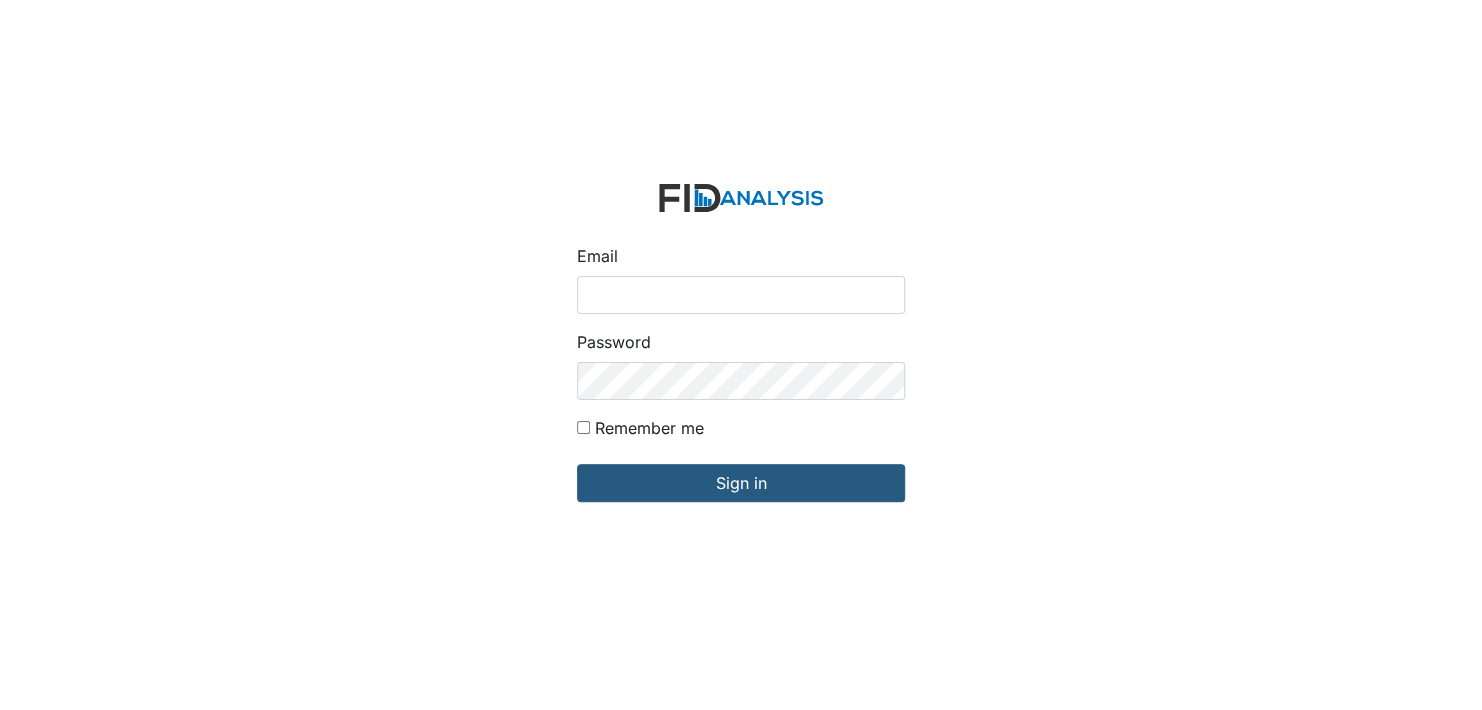 click on "Email" at bounding box center [741, 295] 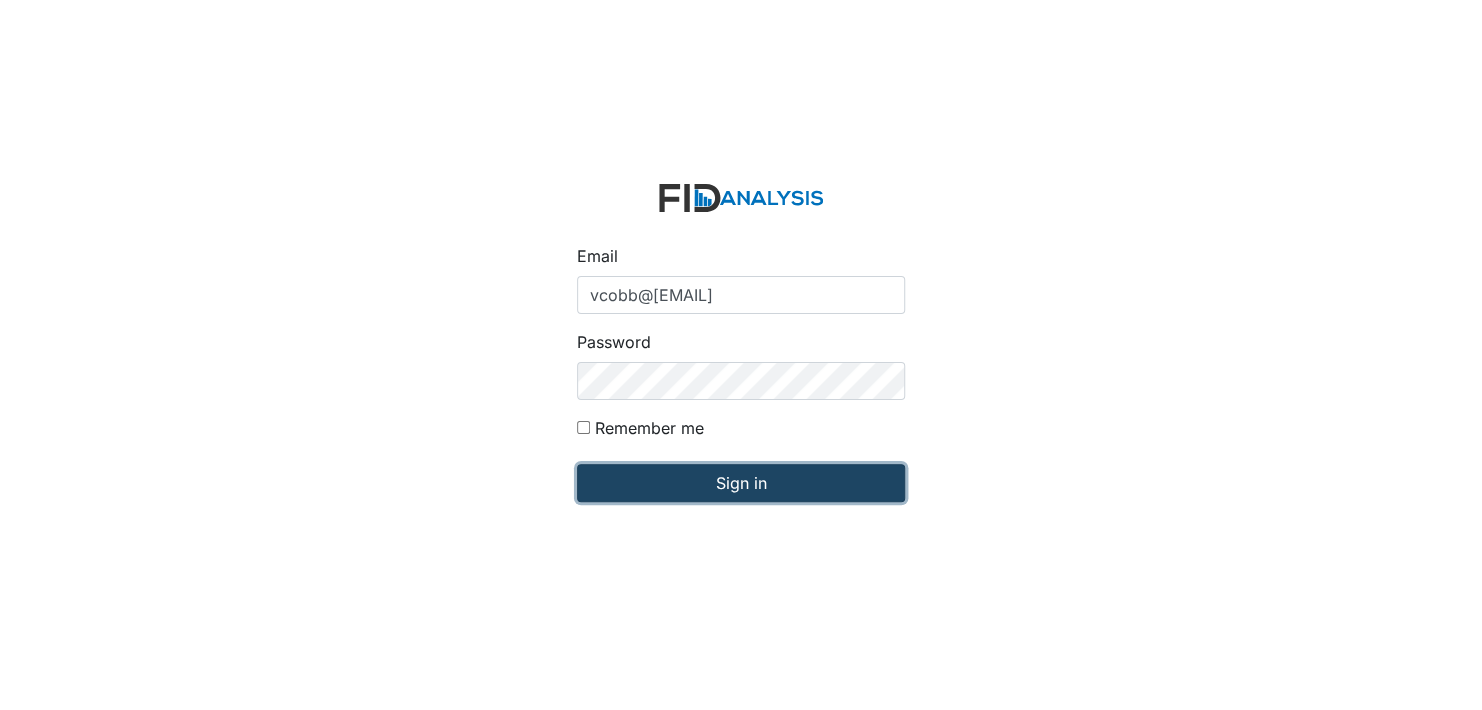 click on "Sign in" at bounding box center (741, 483) 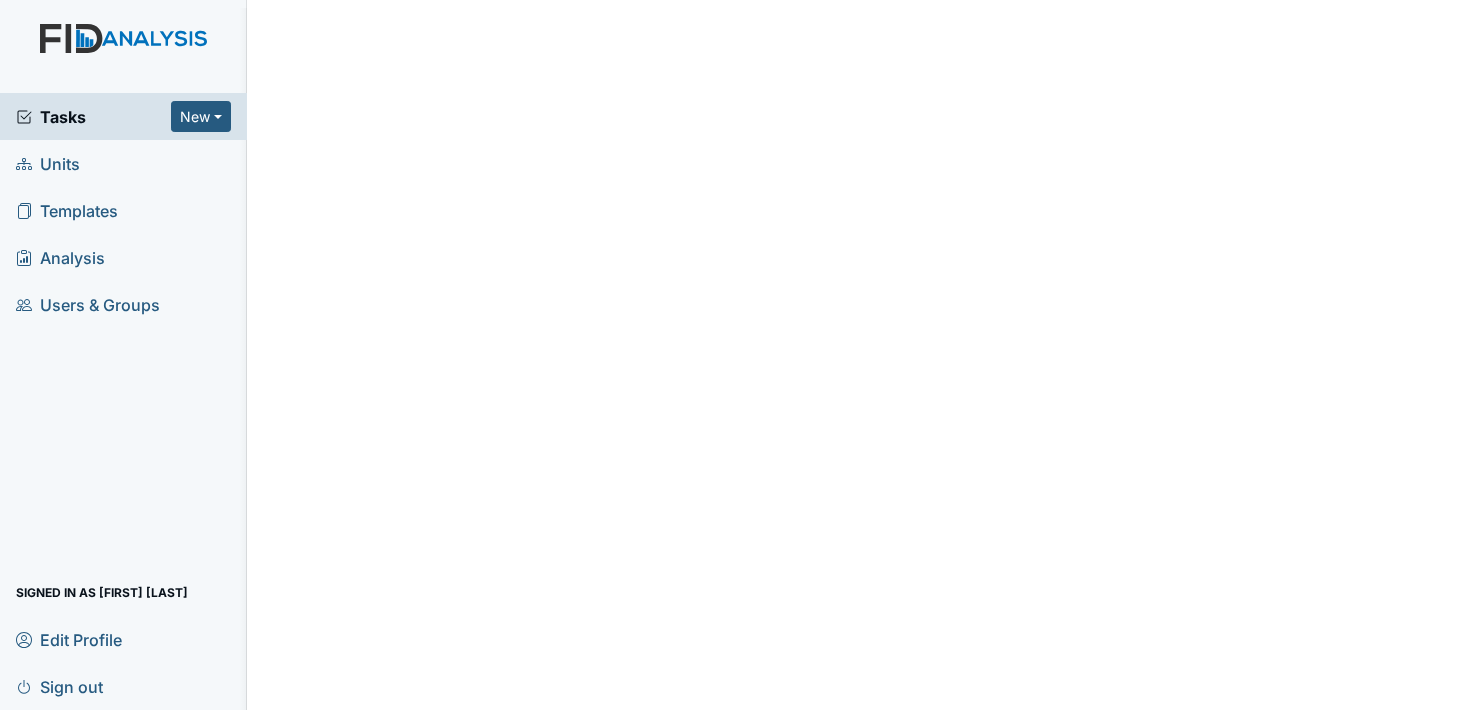 scroll, scrollTop: 0, scrollLeft: 0, axis: both 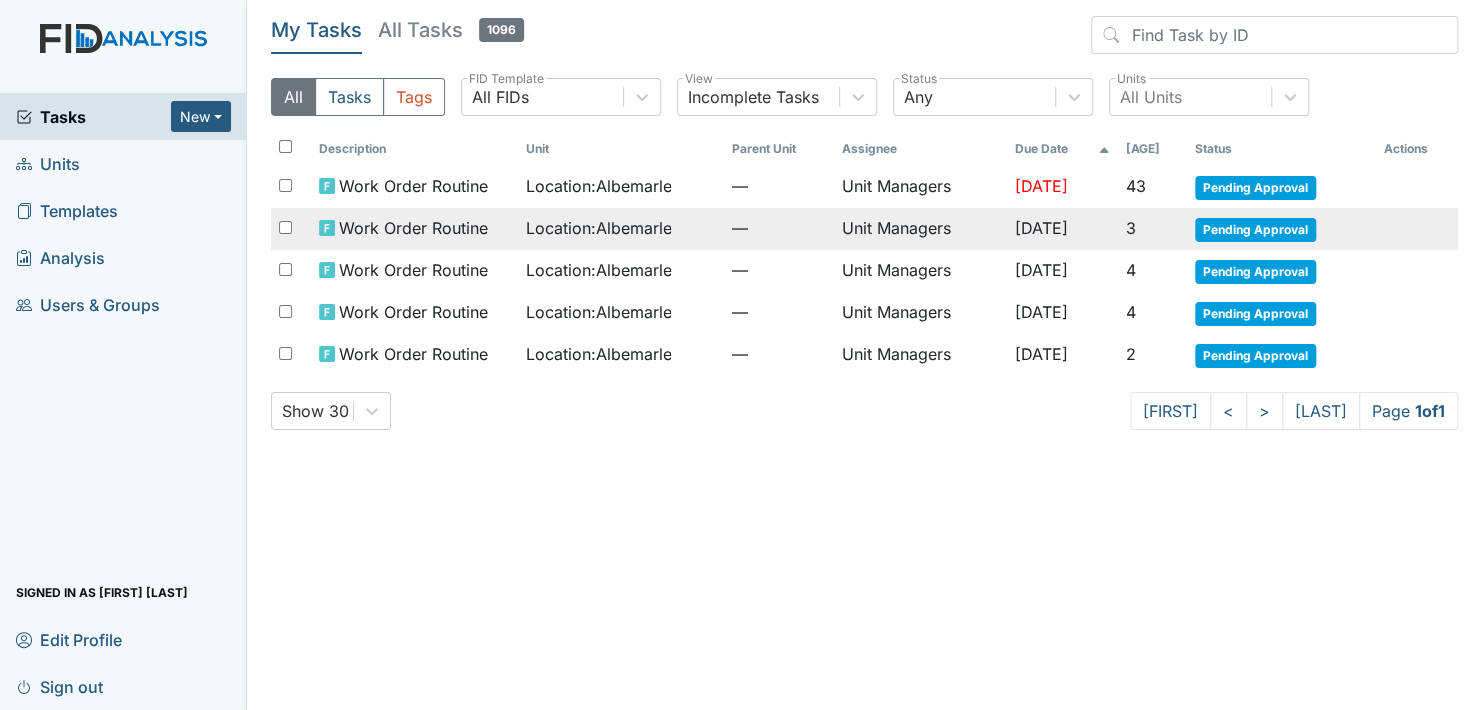 click on "Pending Approval" at bounding box center (1255, 230) 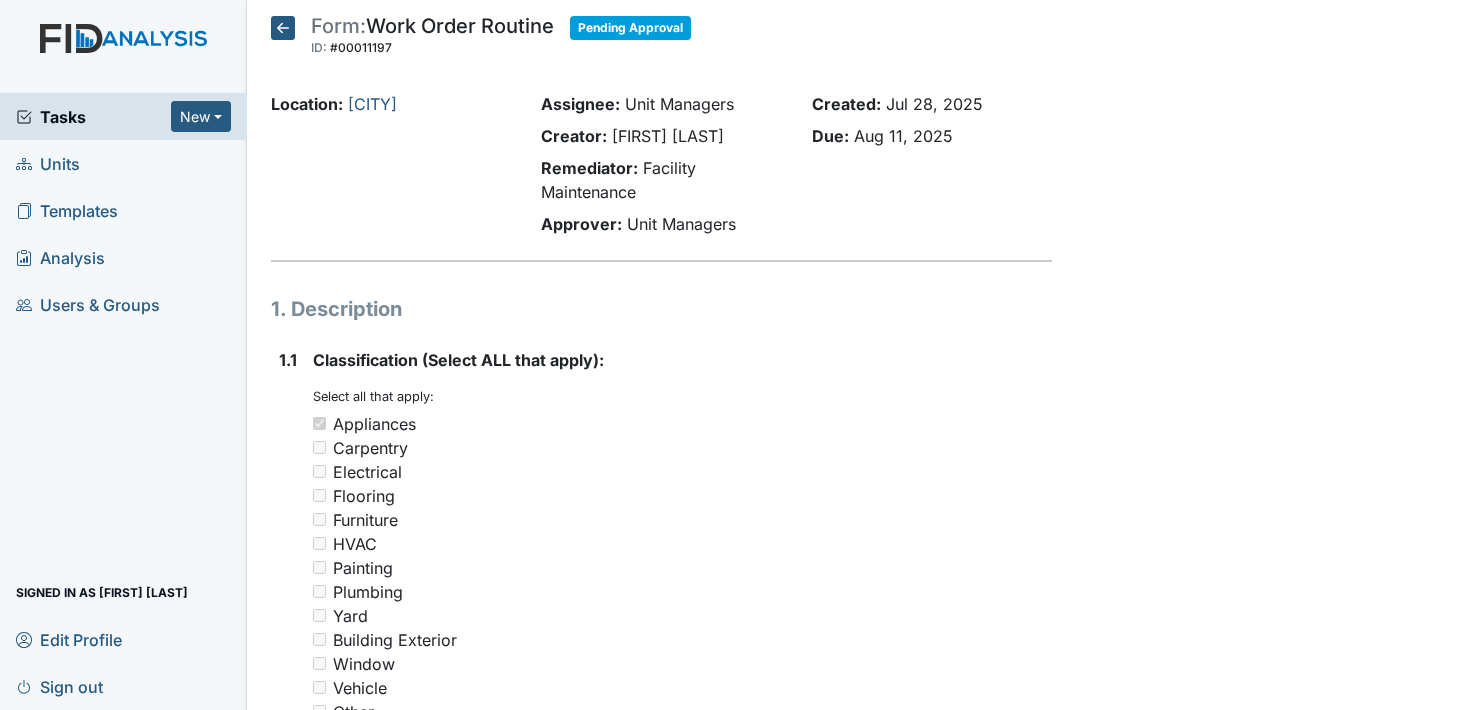 scroll, scrollTop: 0, scrollLeft: 0, axis: both 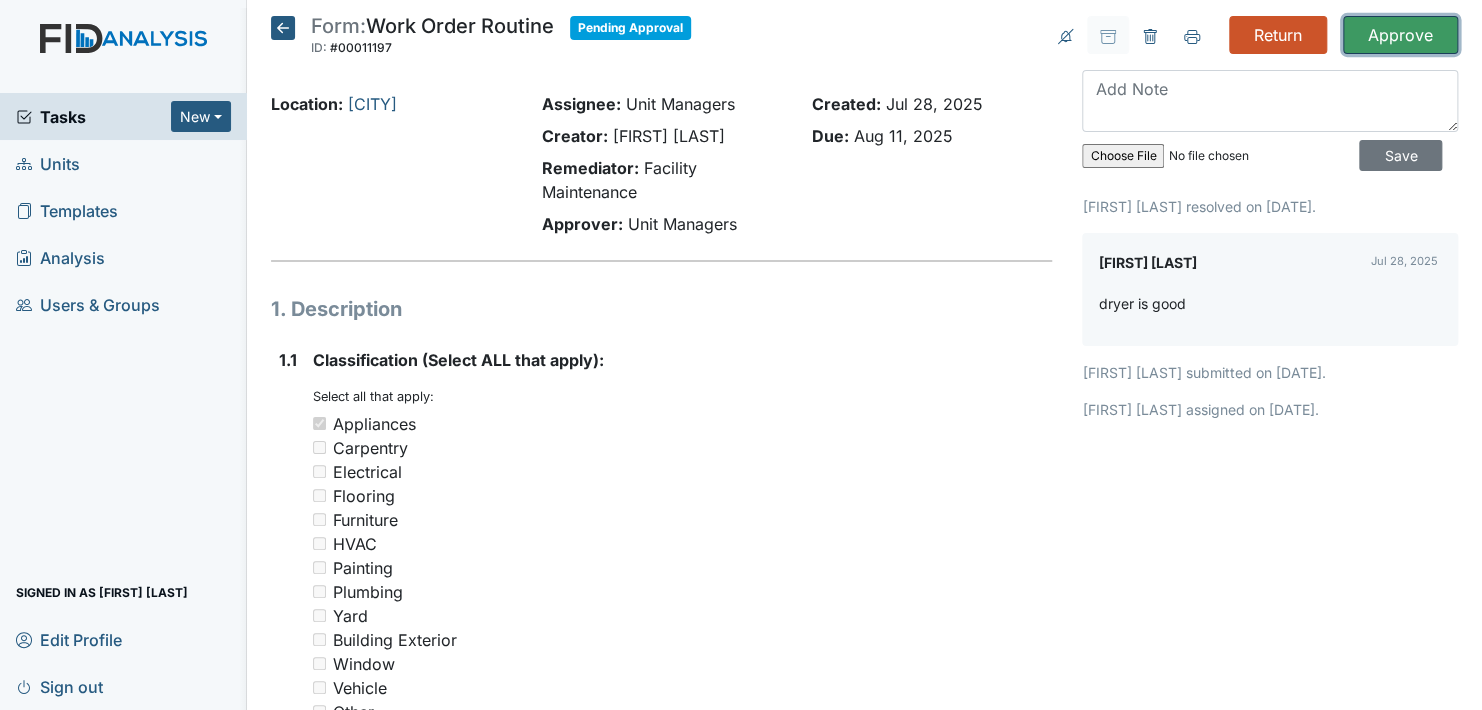 click on "Approve" at bounding box center [1400, 35] 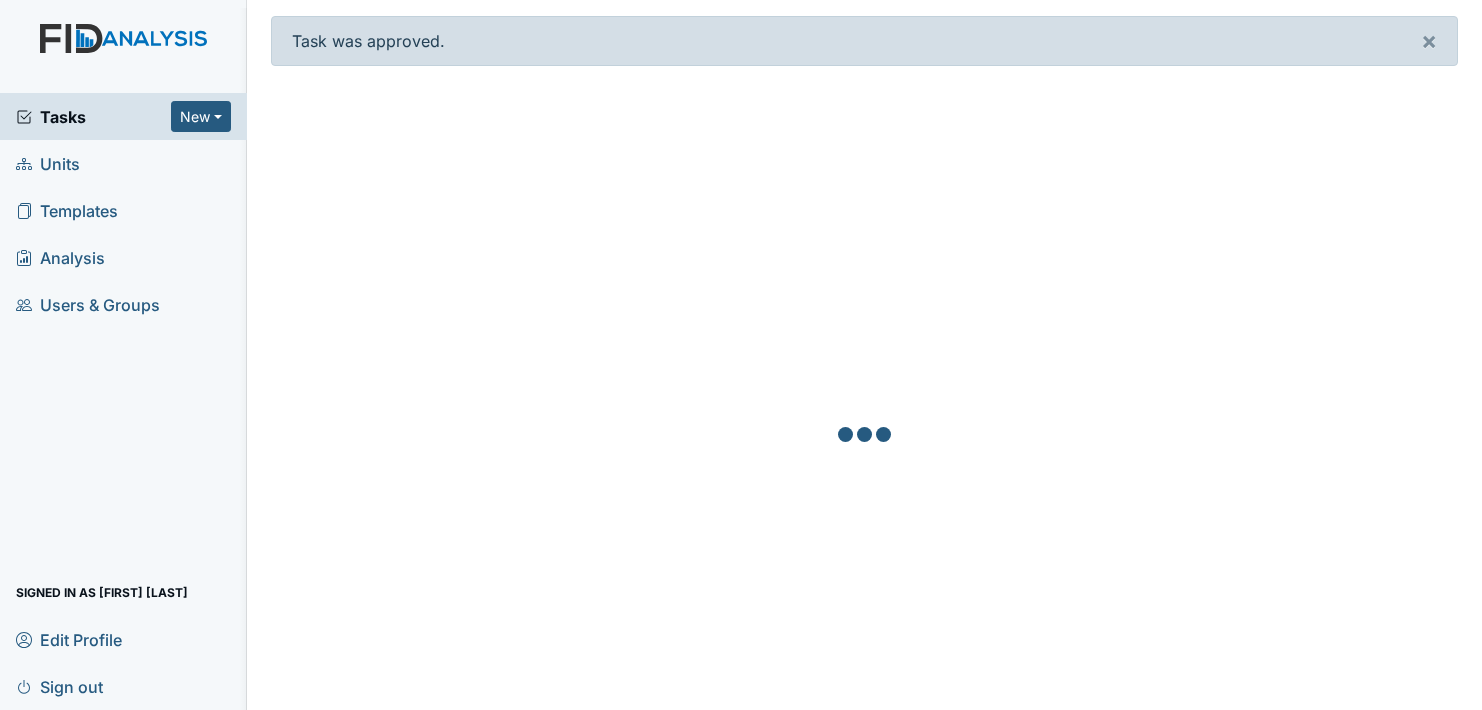 scroll, scrollTop: 0, scrollLeft: 0, axis: both 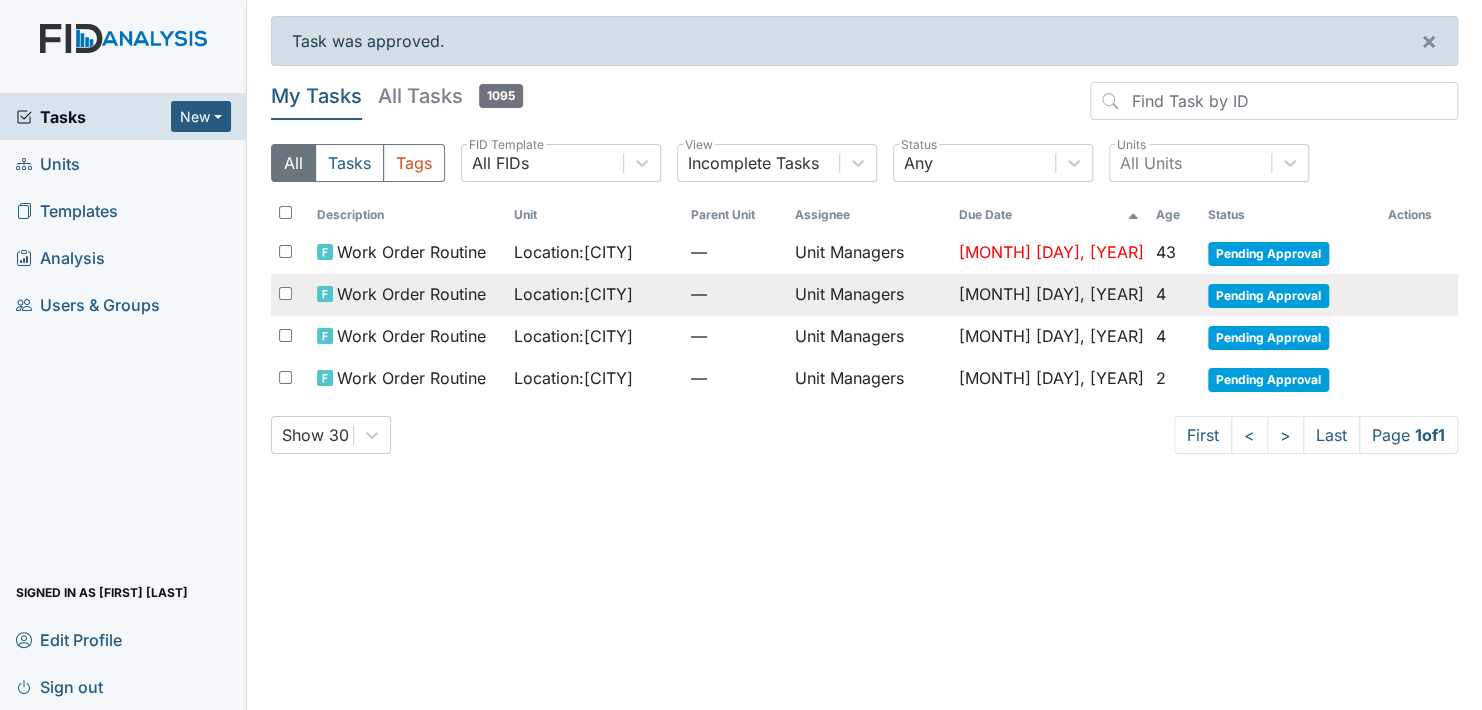 click on "Pending Approval" at bounding box center (1268, 296) 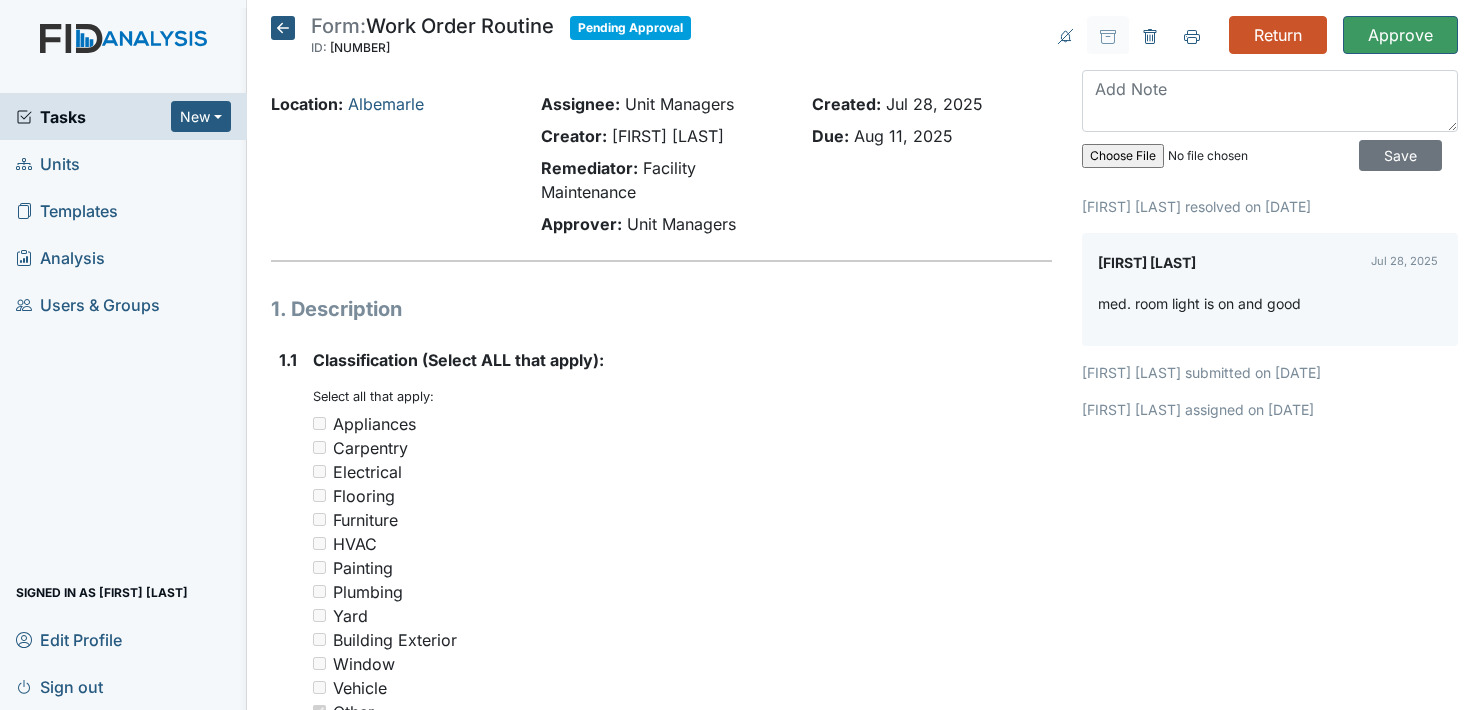 scroll, scrollTop: 0, scrollLeft: 0, axis: both 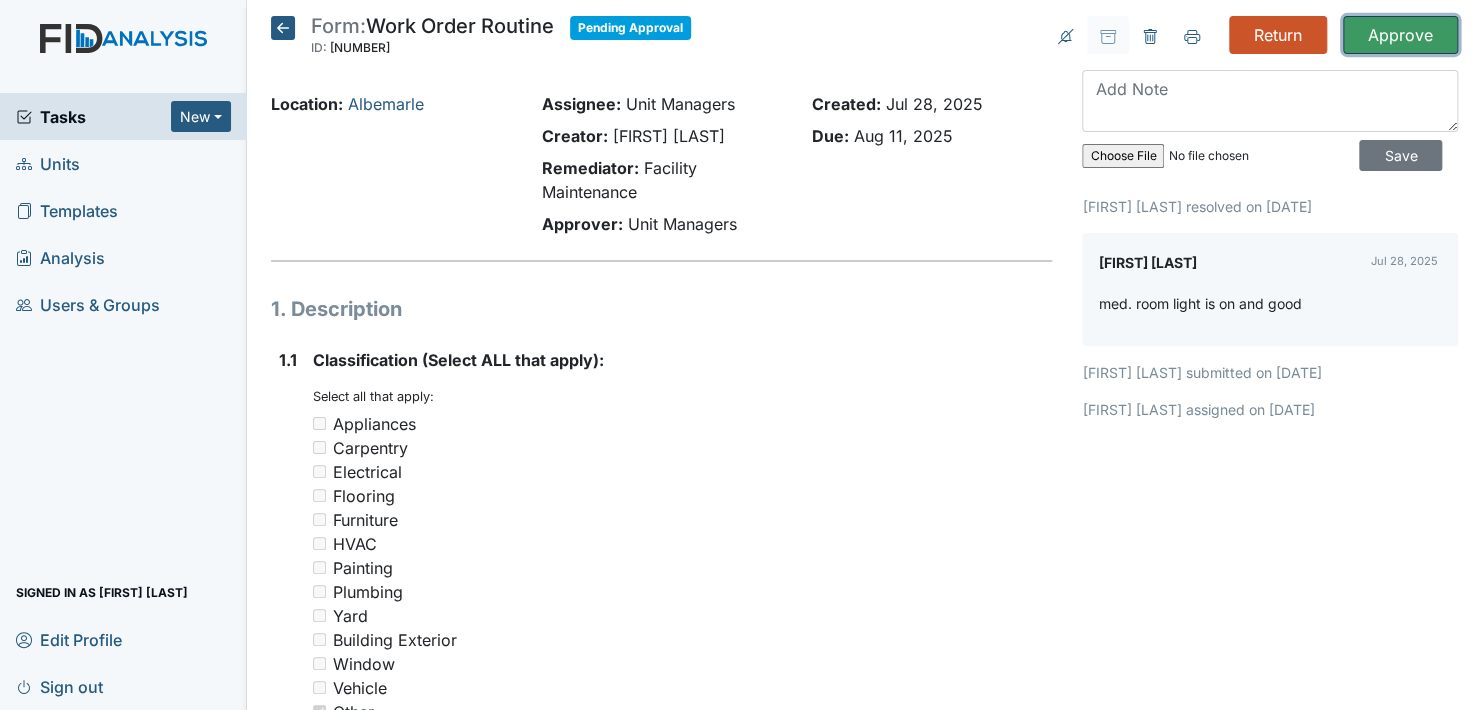 click on "Approve" at bounding box center [1400, 35] 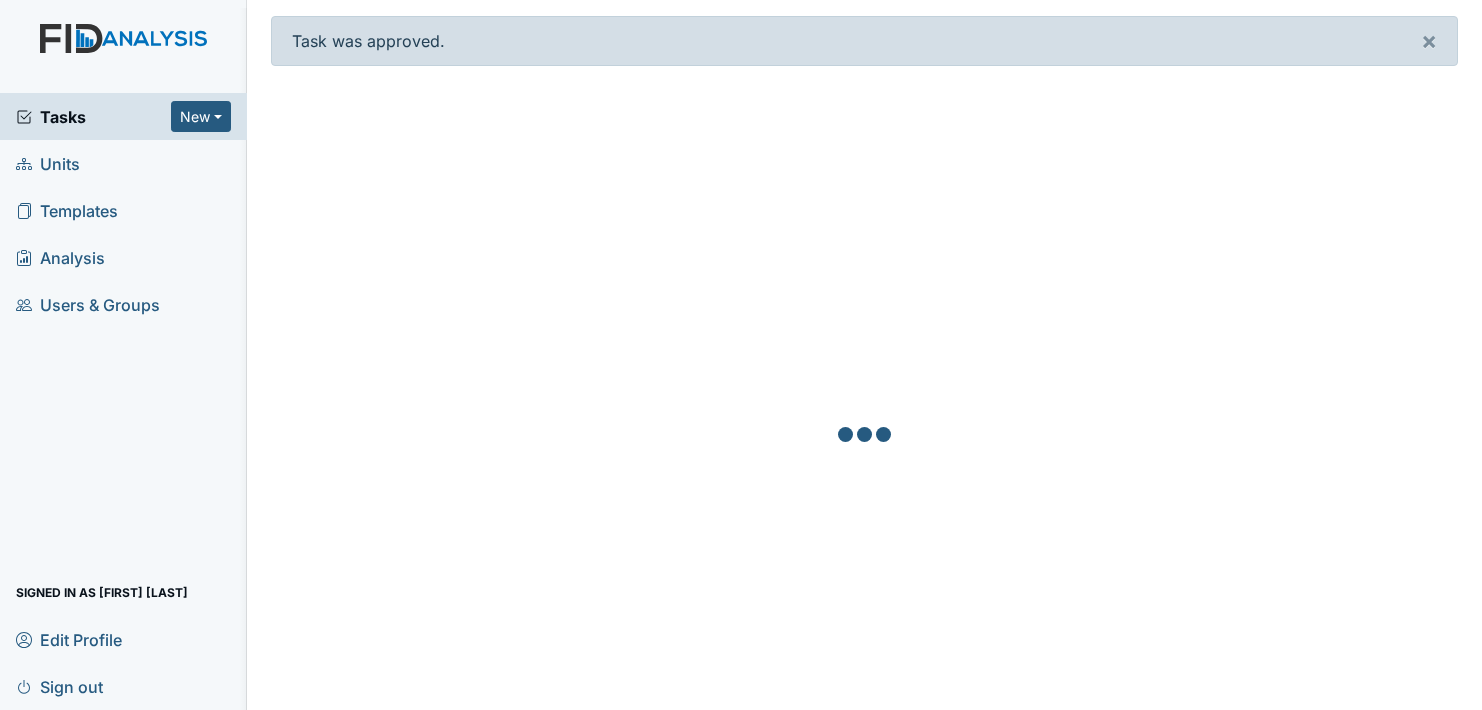 scroll, scrollTop: 0, scrollLeft: 0, axis: both 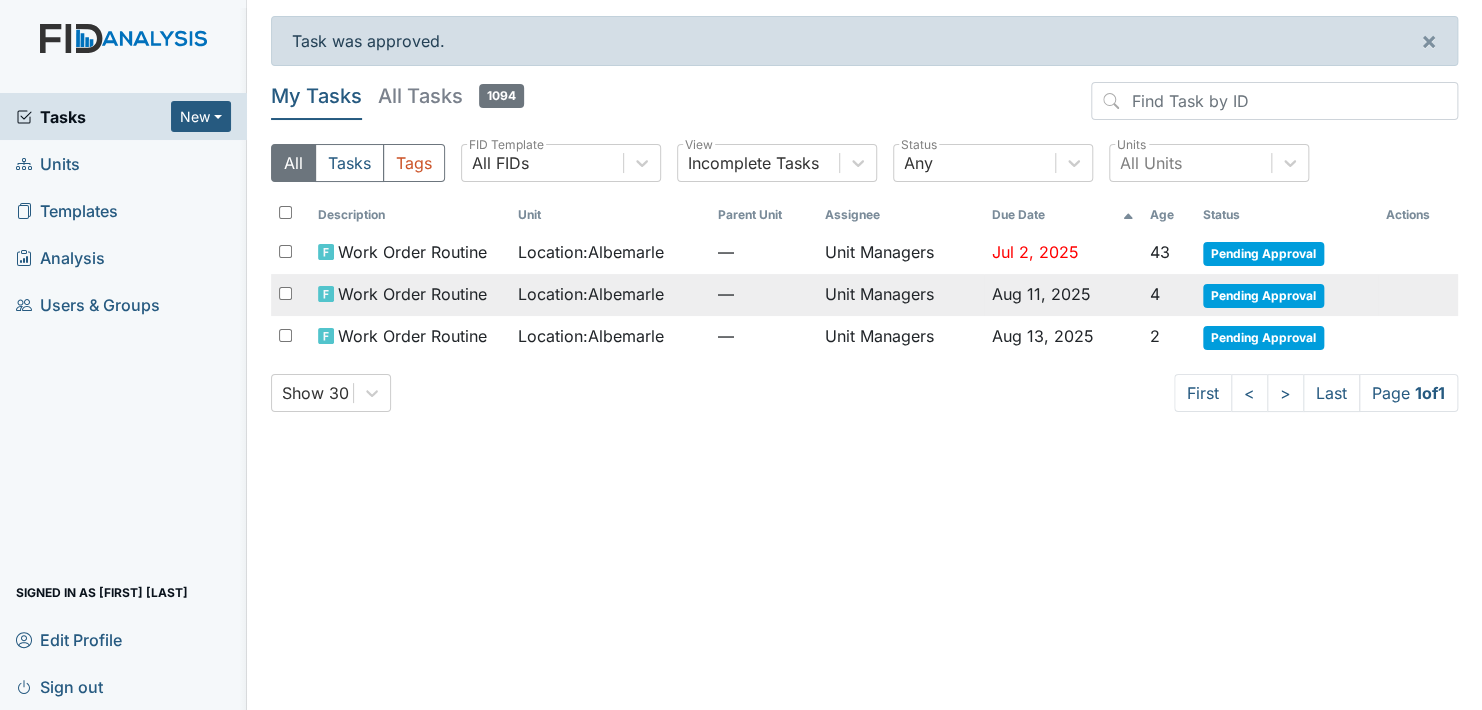 click on "Pending Approval" at bounding box center [1263, 296] 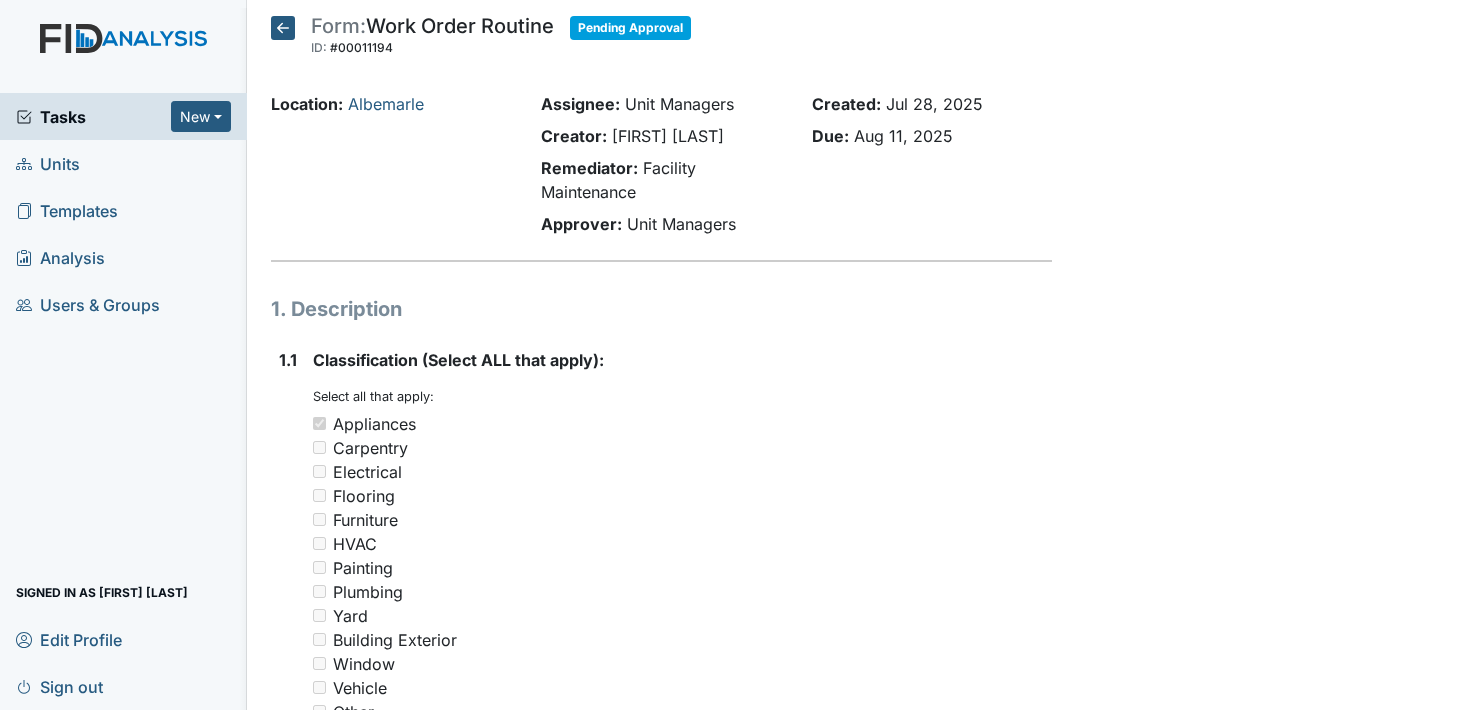 scroll, scrollTop: 0, scrollLeft: 0, axis: both 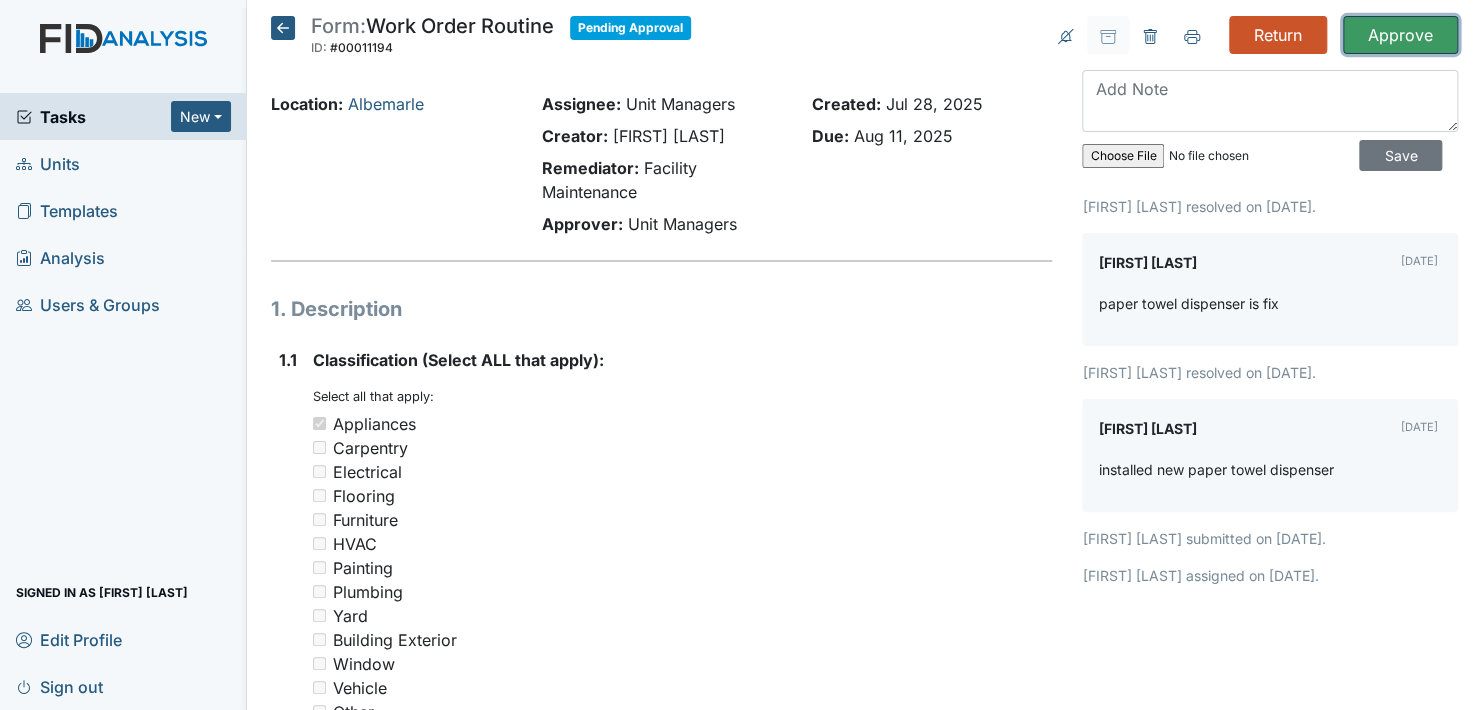 click on "Approve" at bounding box center (1400, 35) 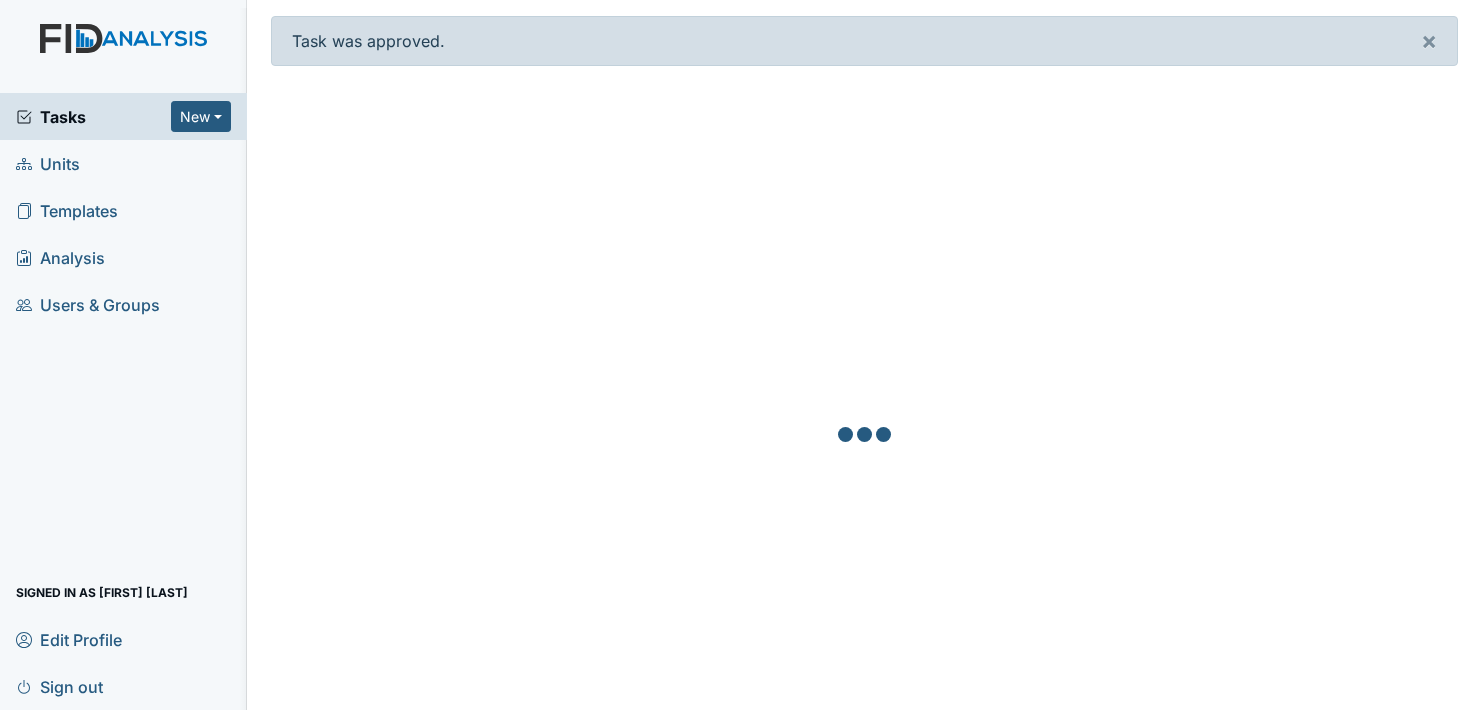 scroll, scrollTop: 0, scrollLeft: 0, axis: both 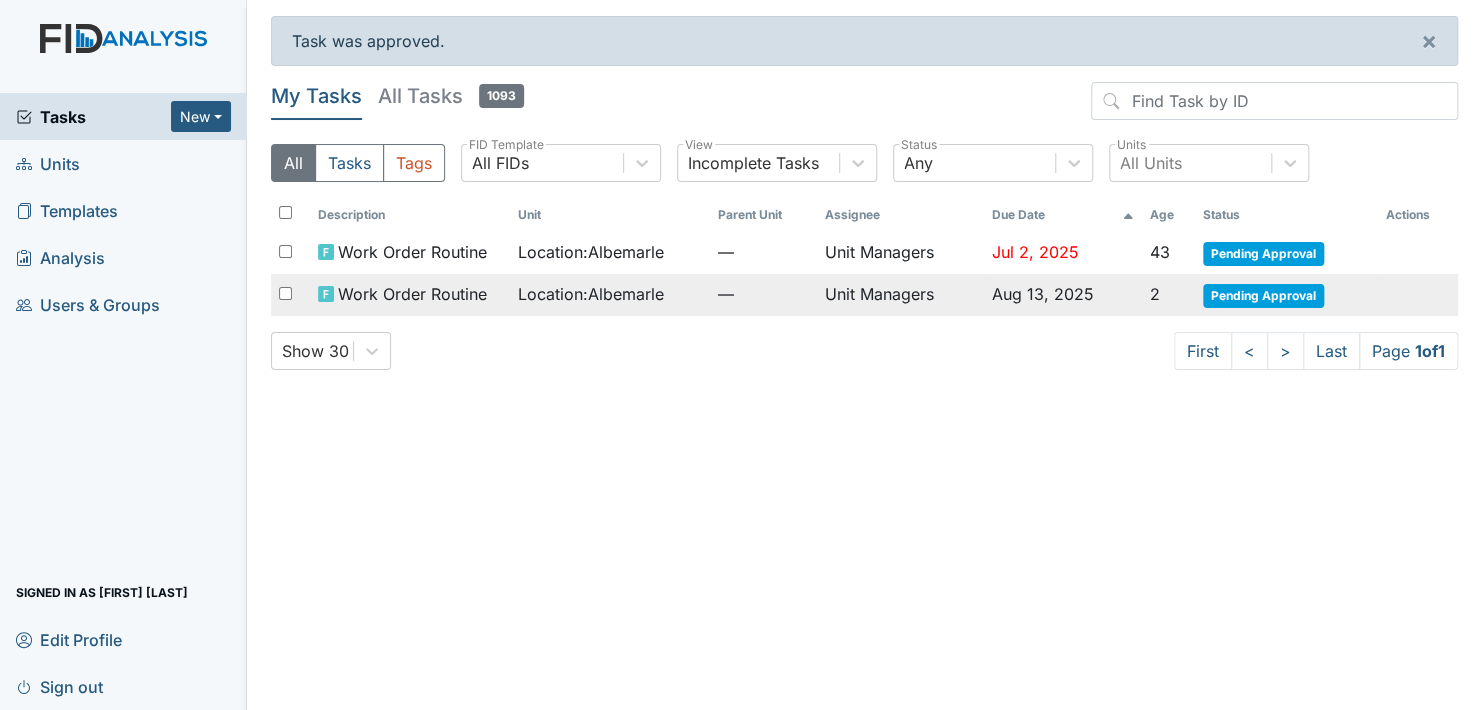 click on "Pending Approval" at bounding box center [1263, 296] 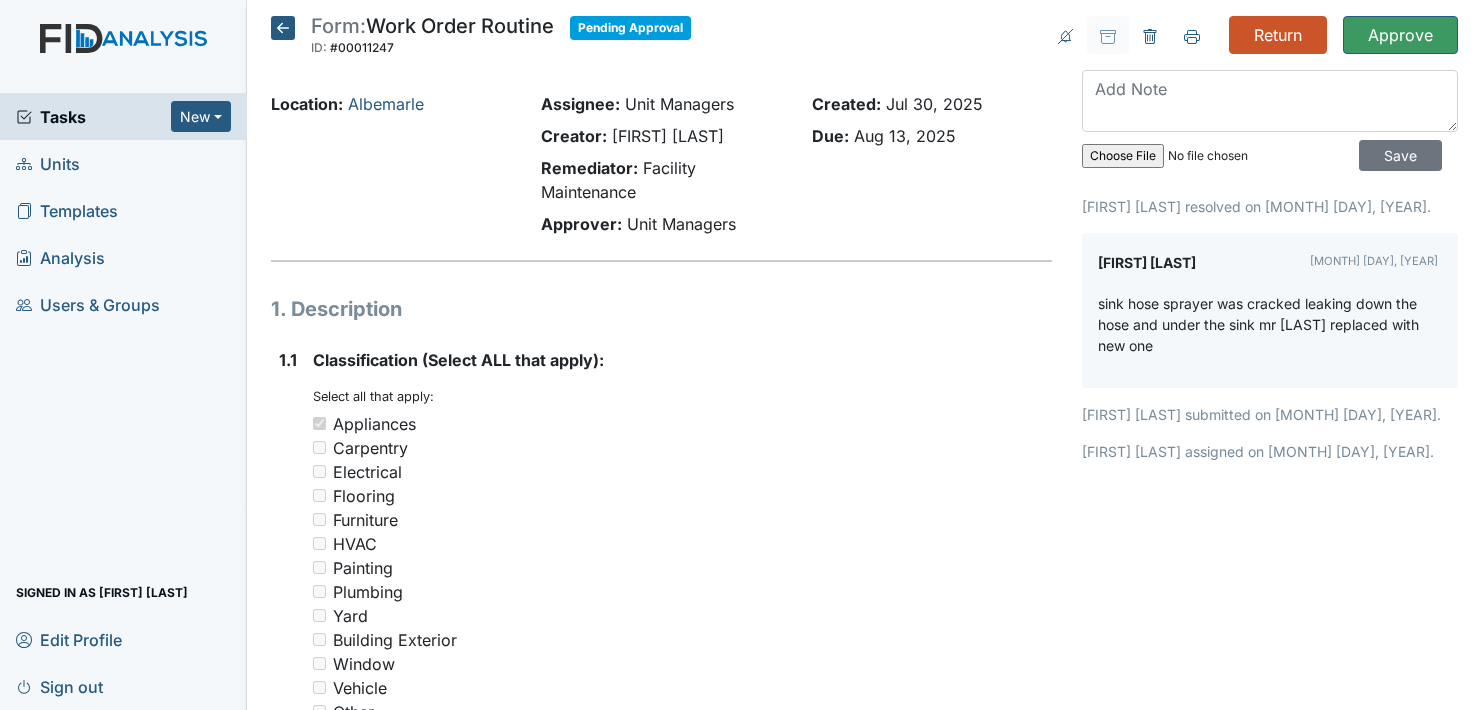 scroll, scrollTop: 0, scrollLeft: 0, axis: both 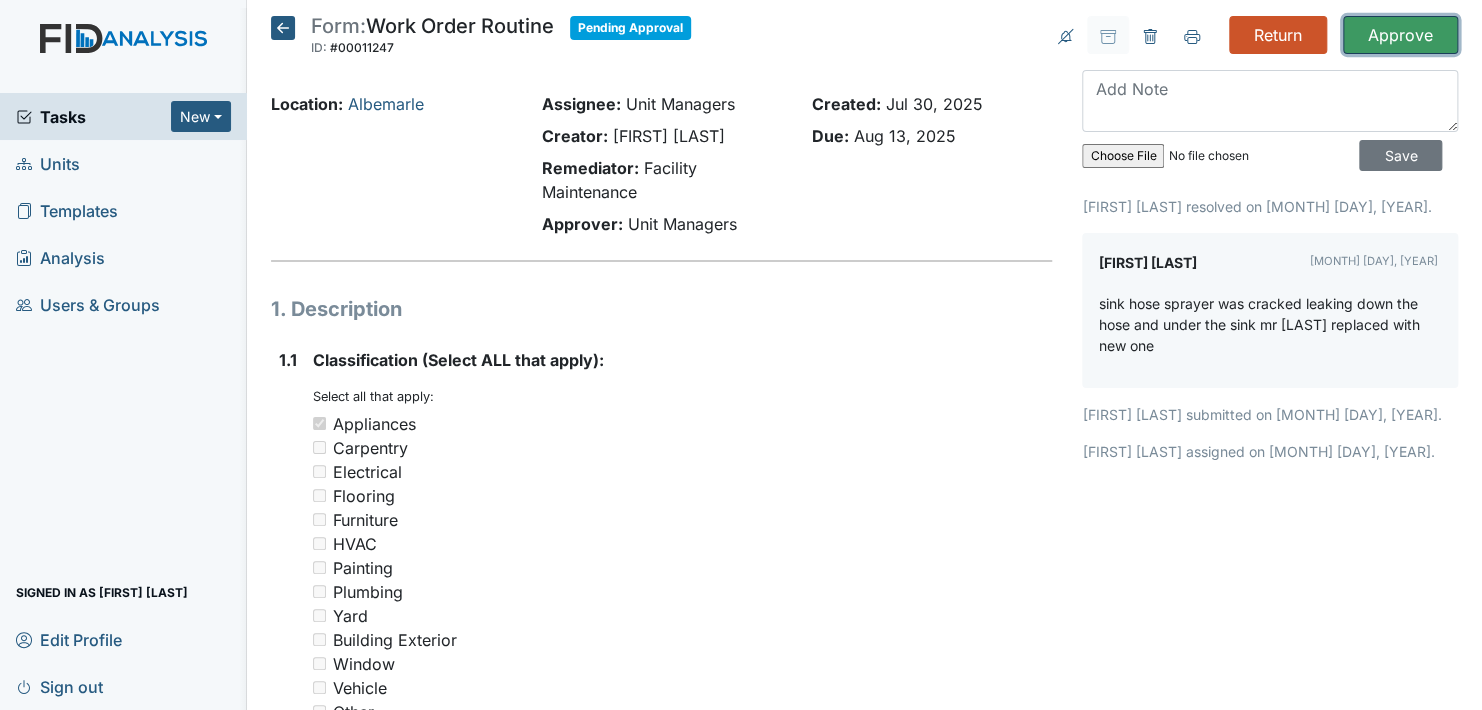 click on "Approve" at bounding box center (1400, 35) 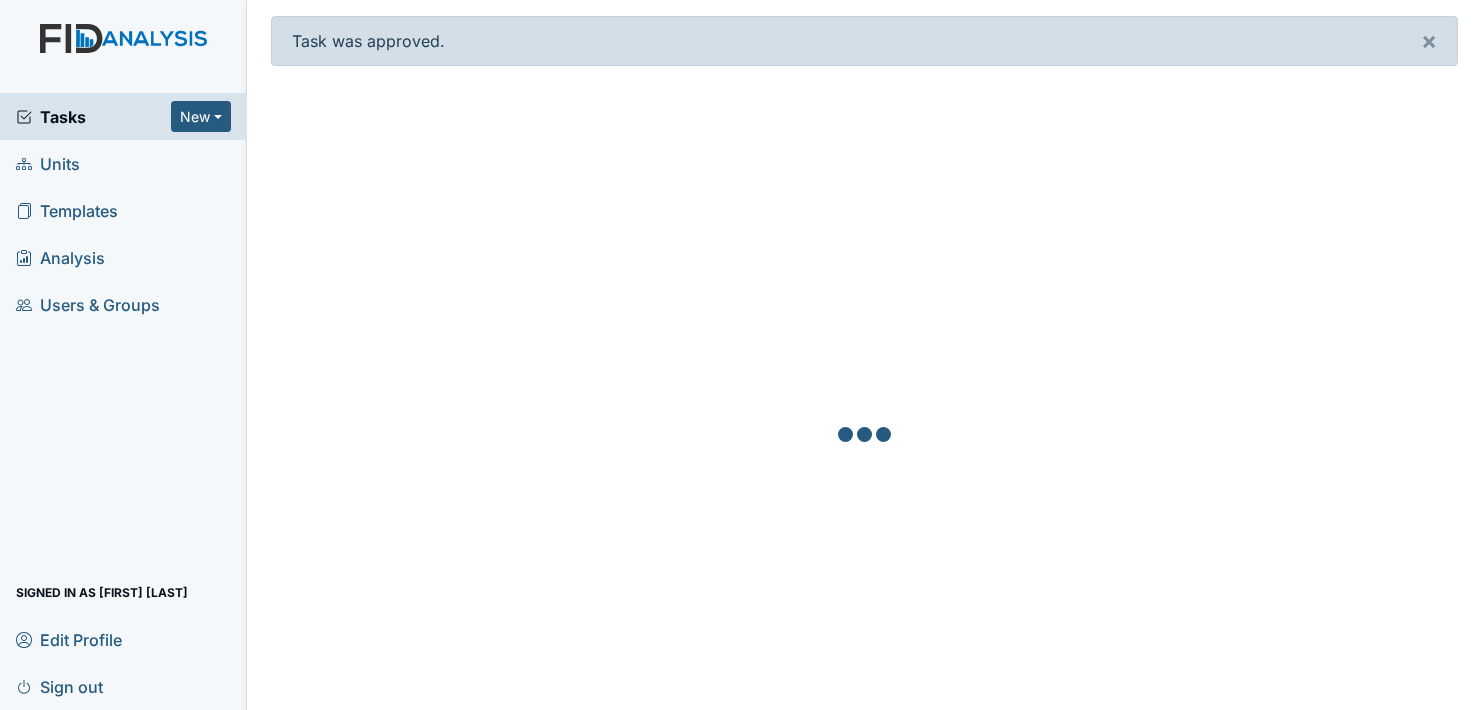 scroll, scrollTop: 0, scrollLeft: 0, axis: both 